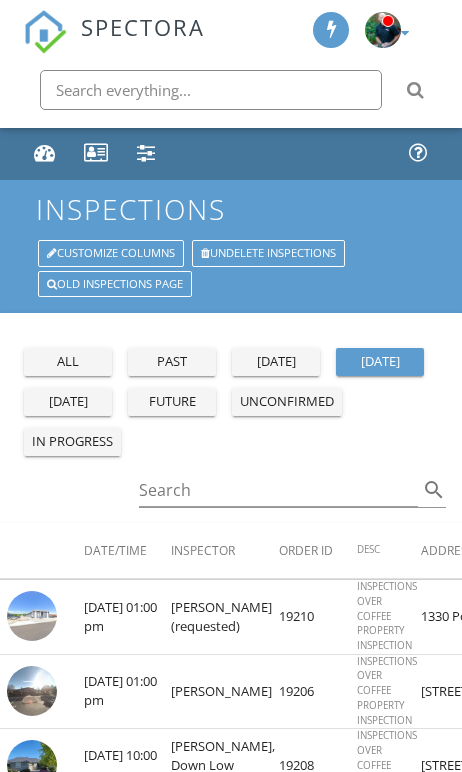 scroll, scrollTop: 251, scrollLeft: 0, axis: vertical 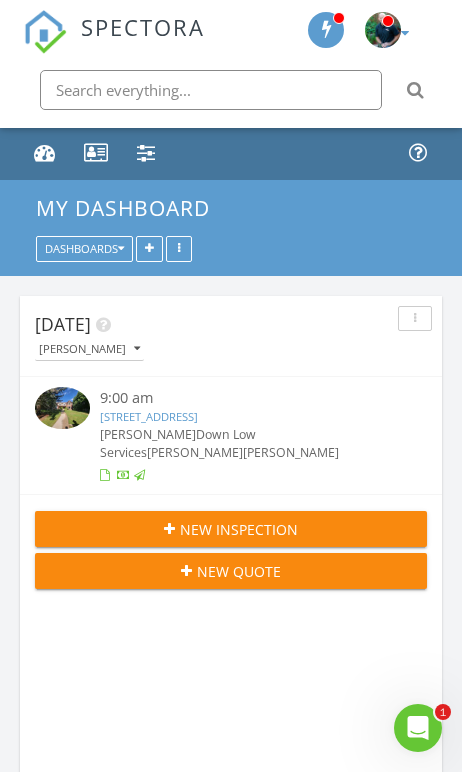click at bounding box center (383, 30) 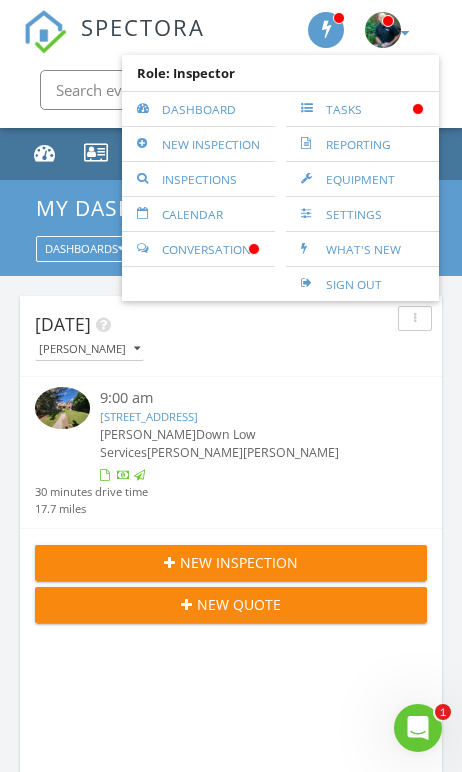 click on "Inspections" at bounding box center [198, 179] 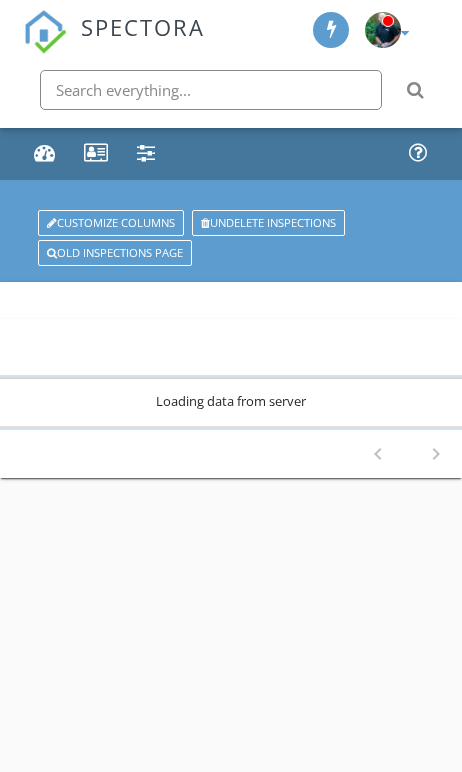 scroll, scrollTop: 0, scrollLeft: 0, axis: both 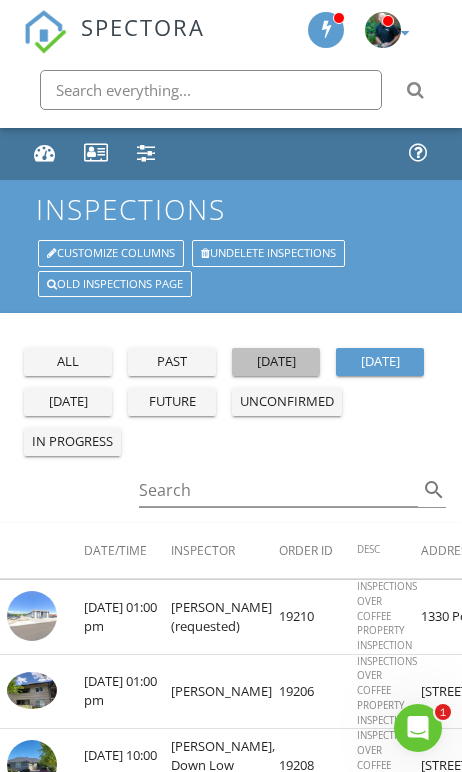 click on "yesterday" at bounding box center [276, 362] 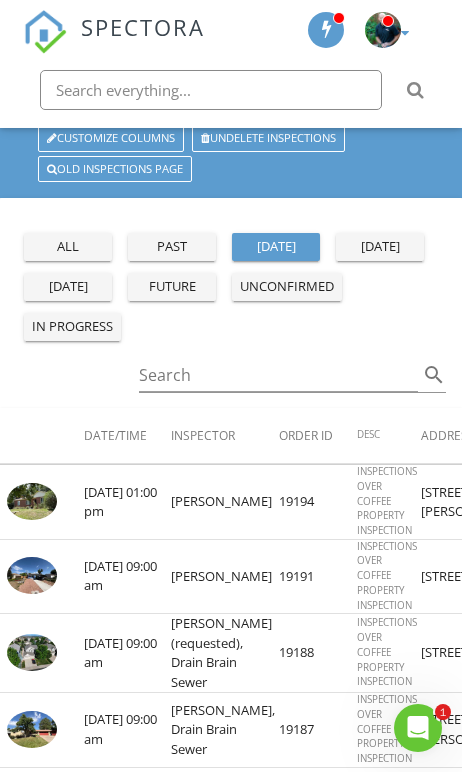 scroll, scrollTop: 120, scrollLeft: 0, axis: vertical 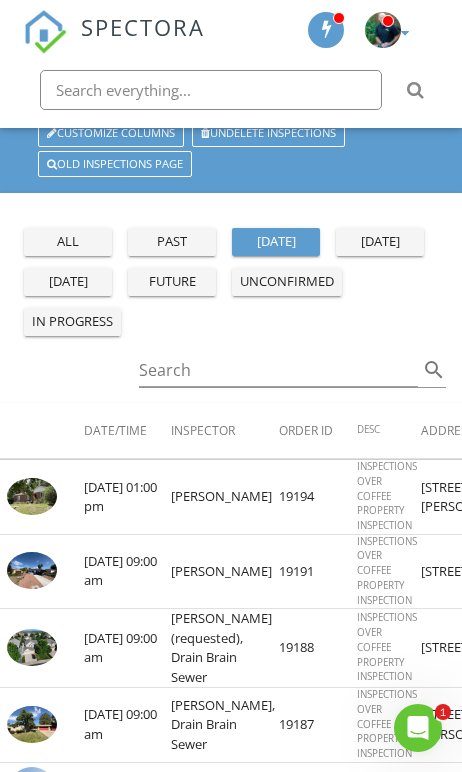 click at bounding box center (32, 497) 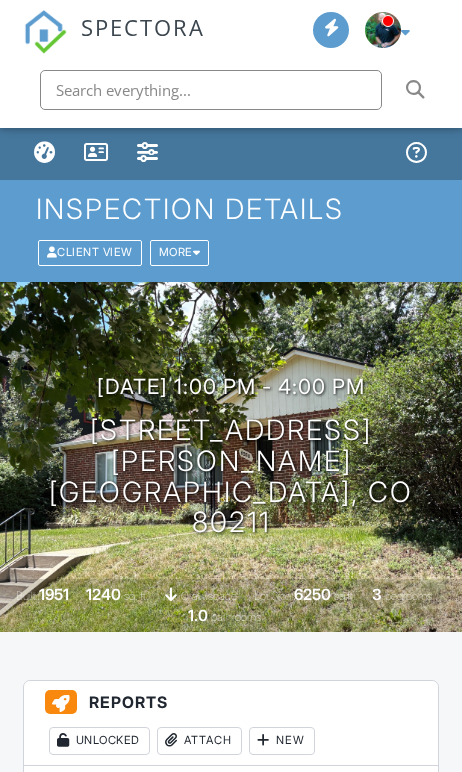 scroll, scrollTop: 114, scrollLeft: 0, axis: vertical 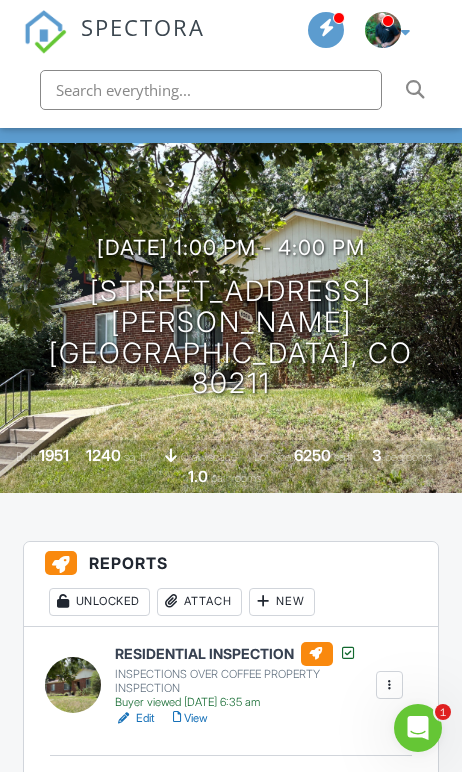 click on "Attach" at bounding box center [199, 602] 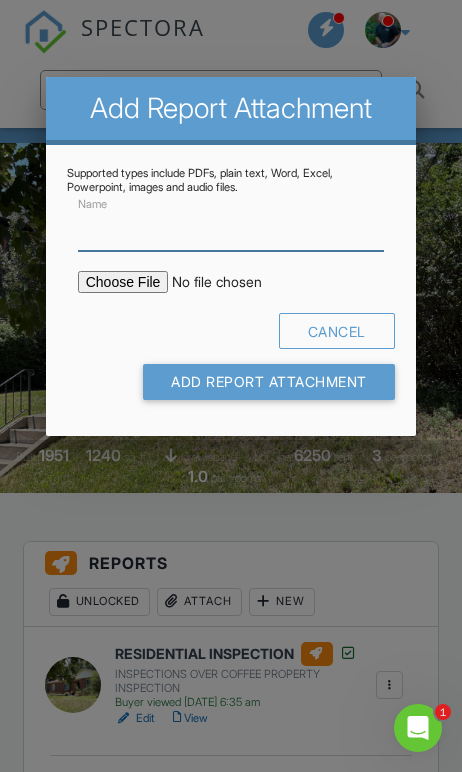 click on "Name" at bounding box center [231, 229] 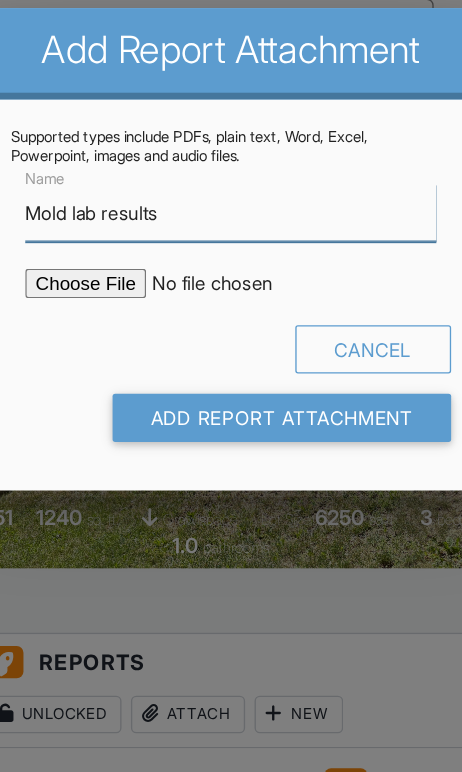 type on "Mold lab results" 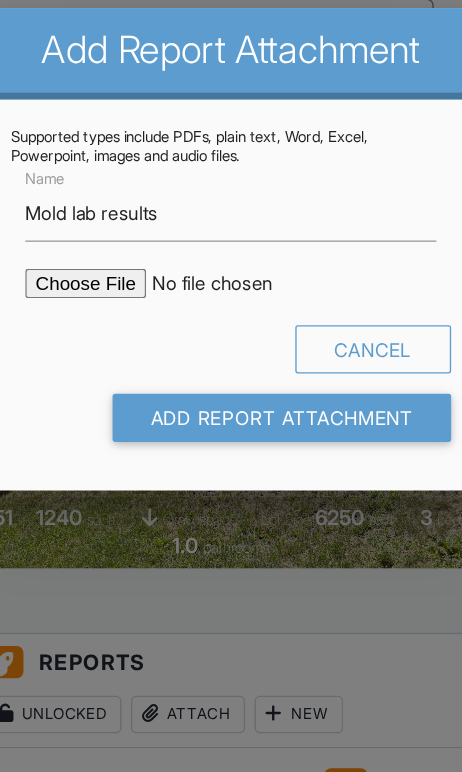 click at bounding box center [231, 282] 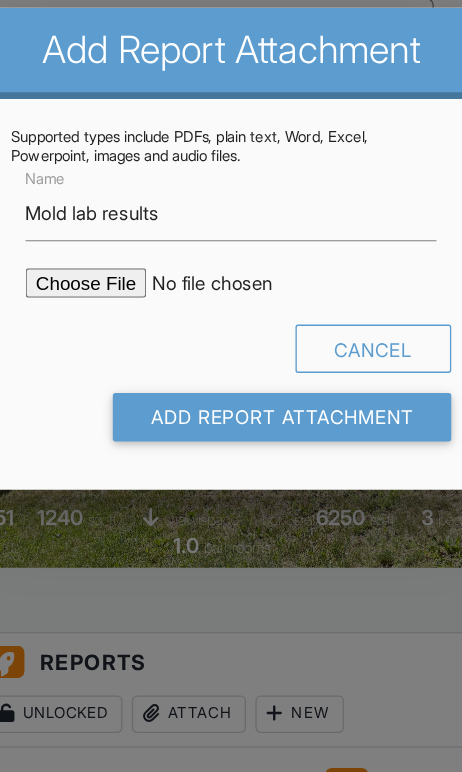type on "C:\fakepath\222503670_001.pdf" 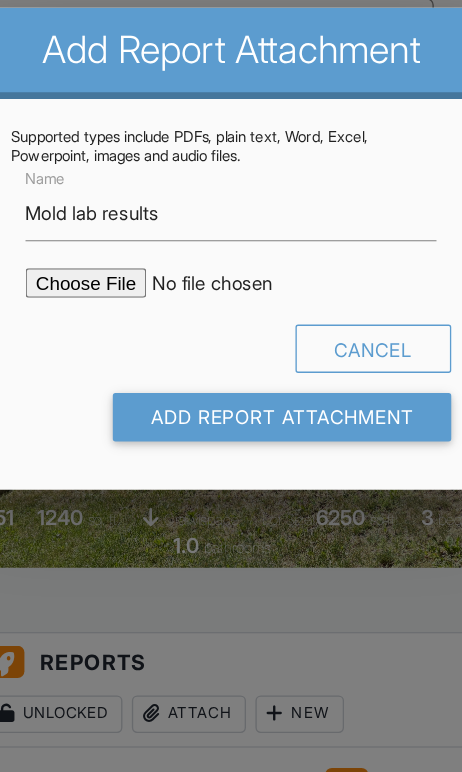 click on "Add Report Attachment" at bounding box center [269, 382] 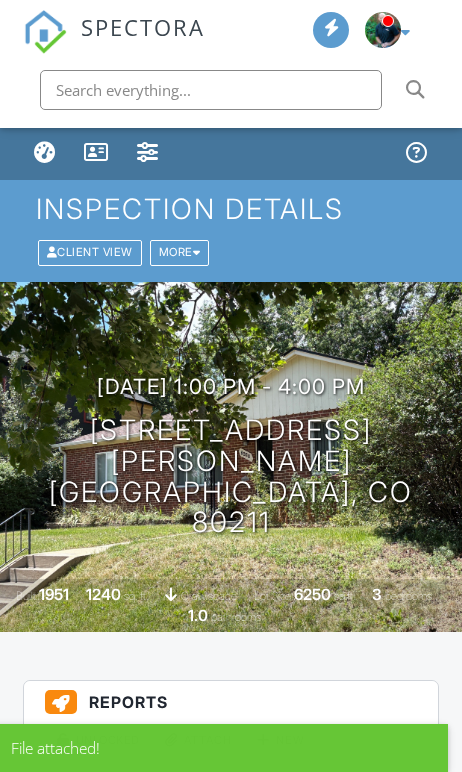 scroll, scrollTop: 99, scrollLeft: 0, axis: vertical 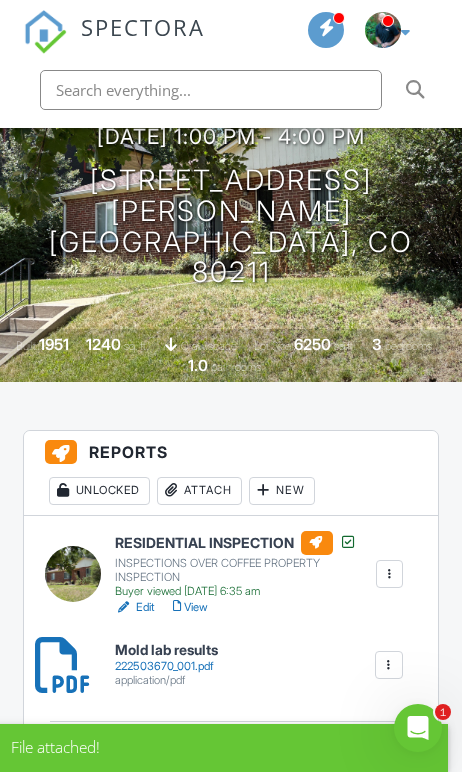 click on "Attach" at bounding box center [199, 491] 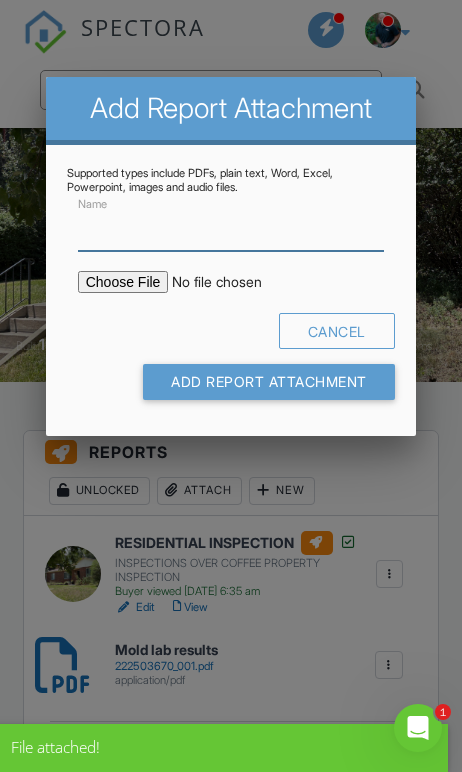 click on "Name" at bounding box center (231, 229) 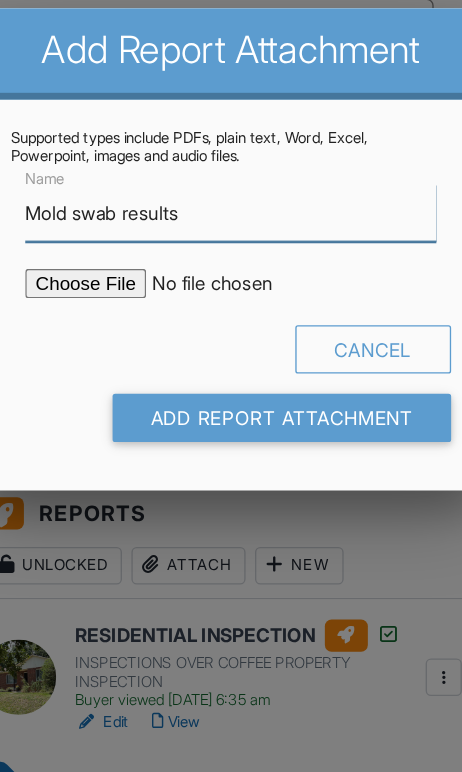 type on "Mold swab results" 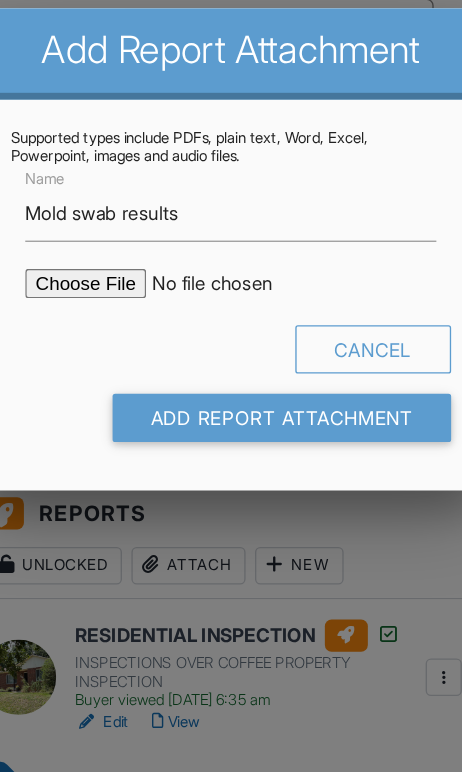 click at bounding box center (231, 282) 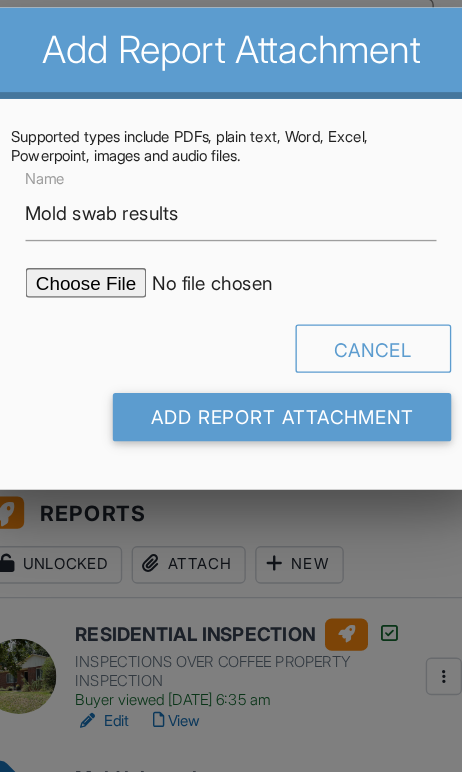 type on "C:\fakepath\222503670_002.pdf" 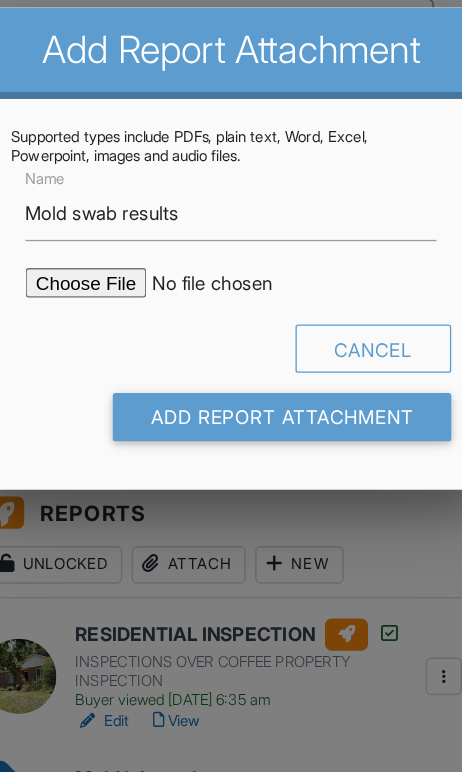 click on "Add Report Attachment" at bounding box center [269, 382] 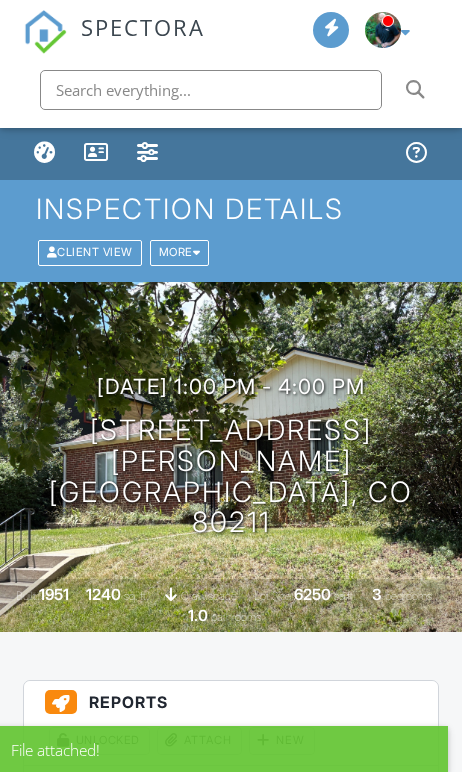 scroll, scrollTop: 39, scrollLeft: 0, axis: vertical 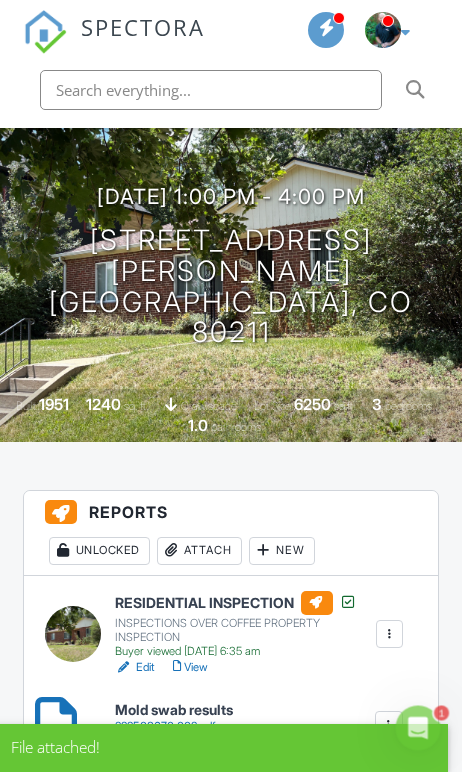 click on "Attach" at bounding box center [199, 551] 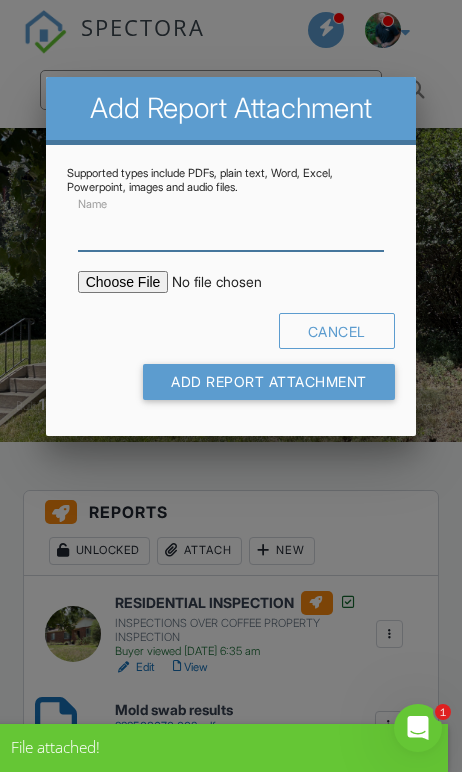 click on "Name" at bounding box center [231, 229] 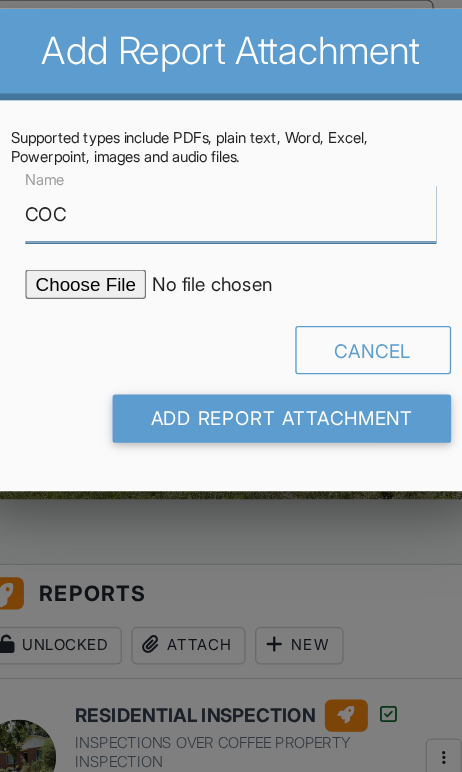 type on "COC" 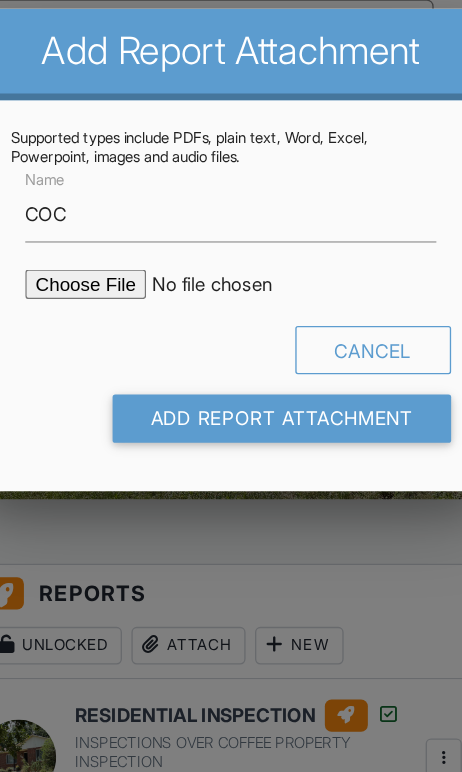click at bounding box center (231, 282) 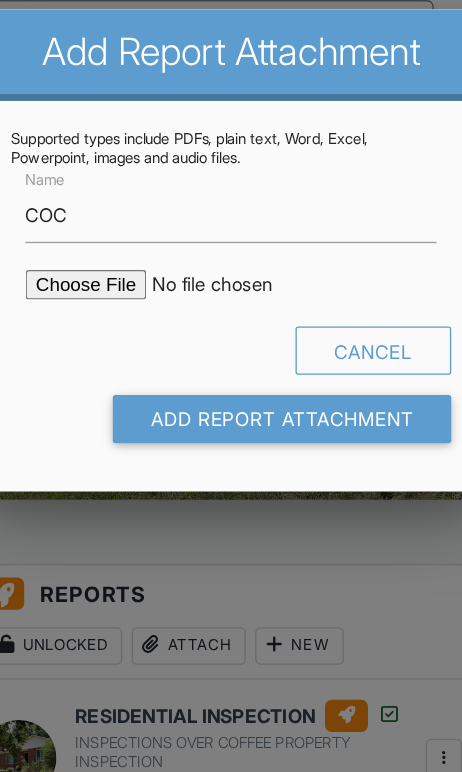type on "C:\fakepath\222503670_coc.pdf" 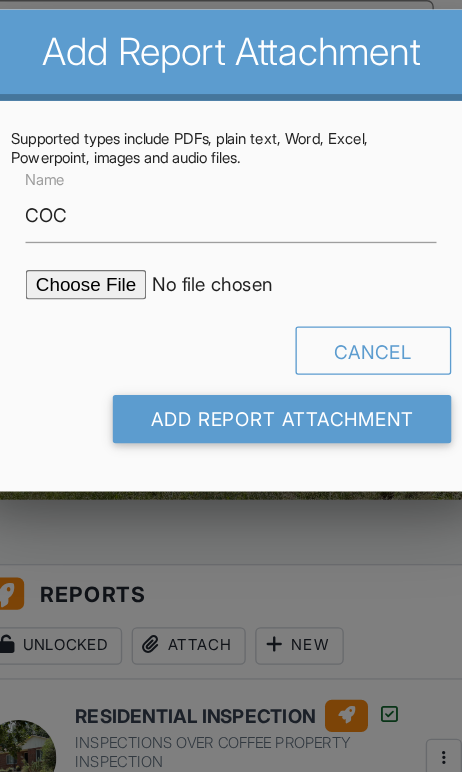 click on "Add Report Attachment" at bounding box center [269, 382] 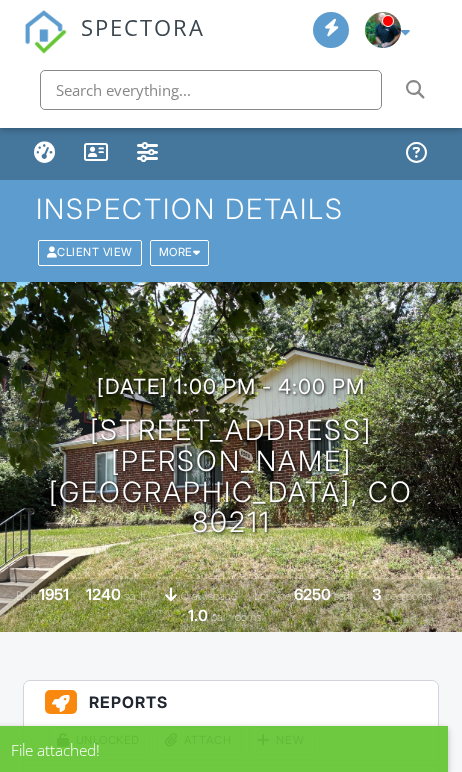 scroll, scrollTop: 133, scrollLeft: 0, axis: vertical 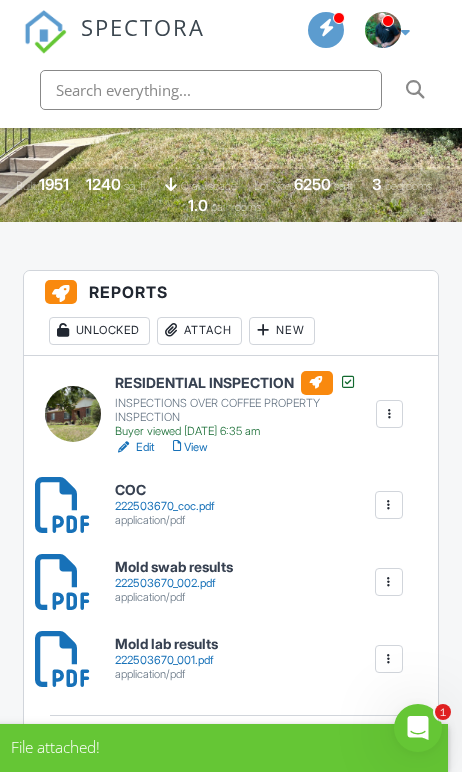 click at bounding box center [63, 582] 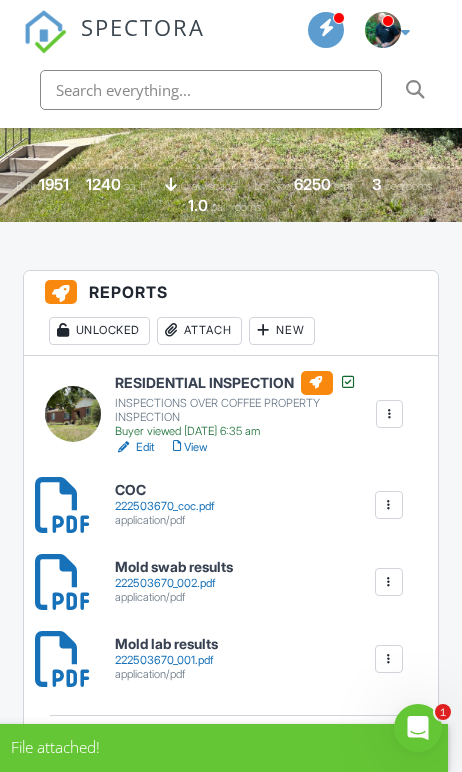 scroll, scrollTop: 480, scrollLeft: 0, axis: vertical 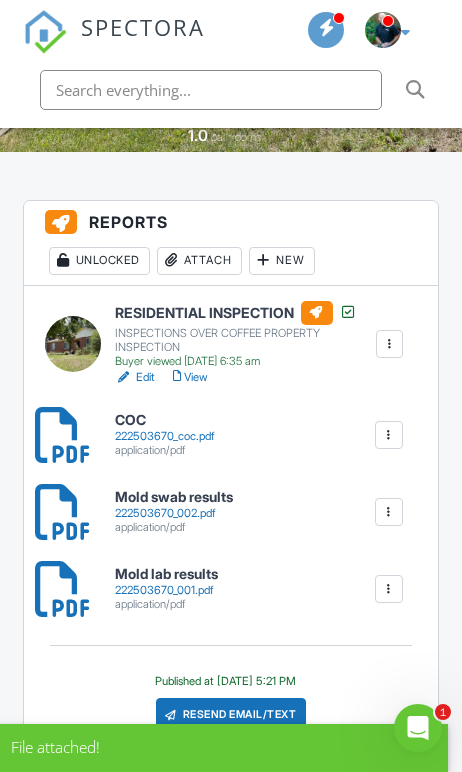 click on "222503670_001.pdf" at bounding box center [166, 590] 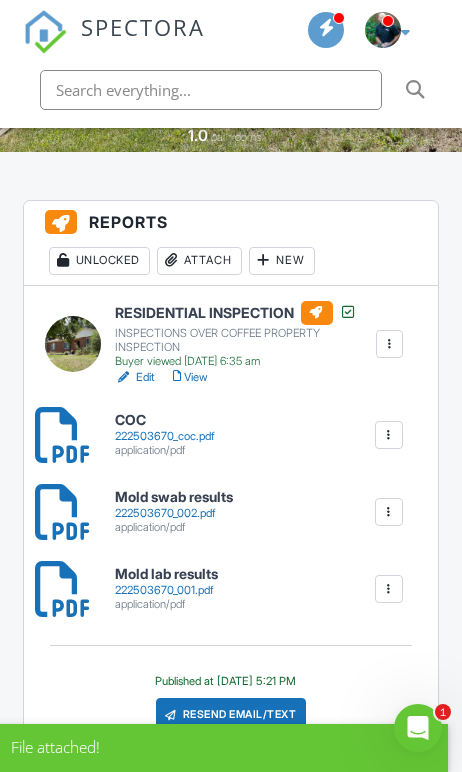 scroll, scrollTop: 478, scrollLeft: 0, axis: vertical 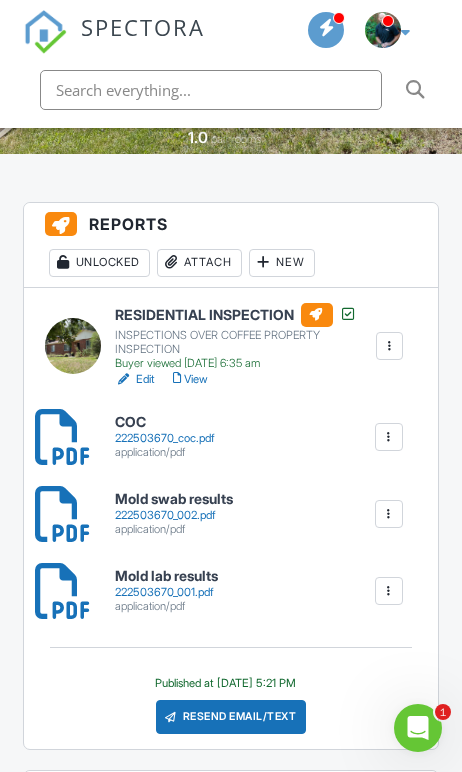 click at bounding box center [389, 591] 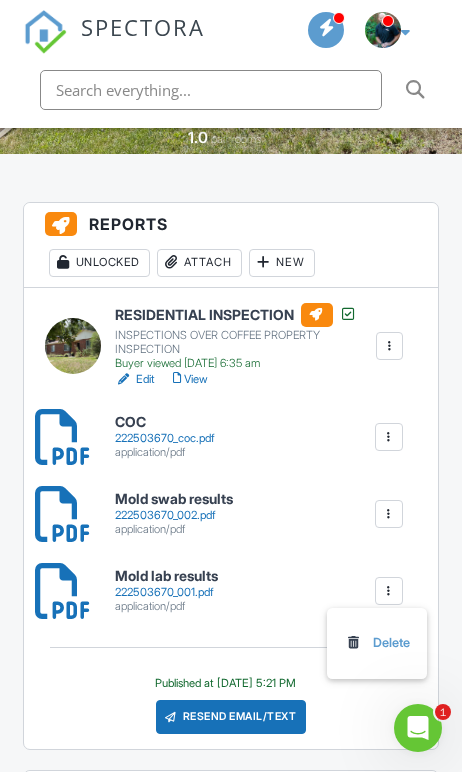 click on "RESIDENTIAL INSPECTION
INSPECTIONS OVER COFFEE PROPERTY INSPECTION
Buyer viewed 07/09/2025  6:35 am
Edit
View
Copy
View Log
RRB Log
Delete
COC
222503670_coc.pdf
application/pdf
Delete
Mold swab results
222503670_002.pdf
application/pdf
Delete
Mold lab results
222503670_001.pdf
application/pdf
Delete
Published at 07/08/2025  5:21 PM
Resend Email/Text" at bounding box center [231, 518] 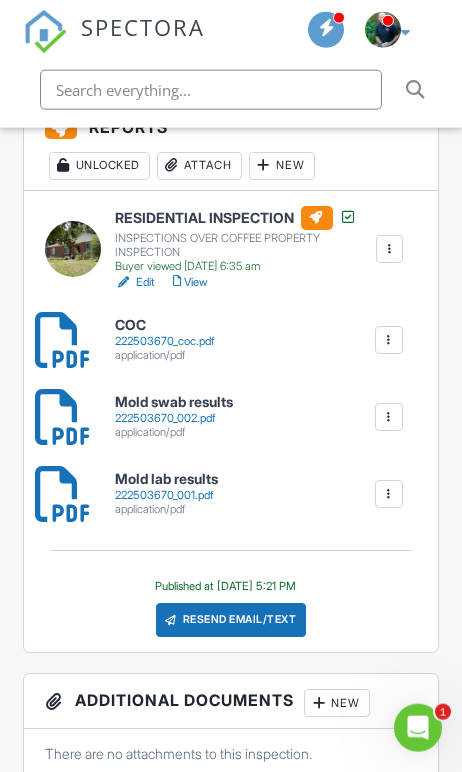 scroll, scrollTop: 576, scrollLeft: 0, axis: vertical 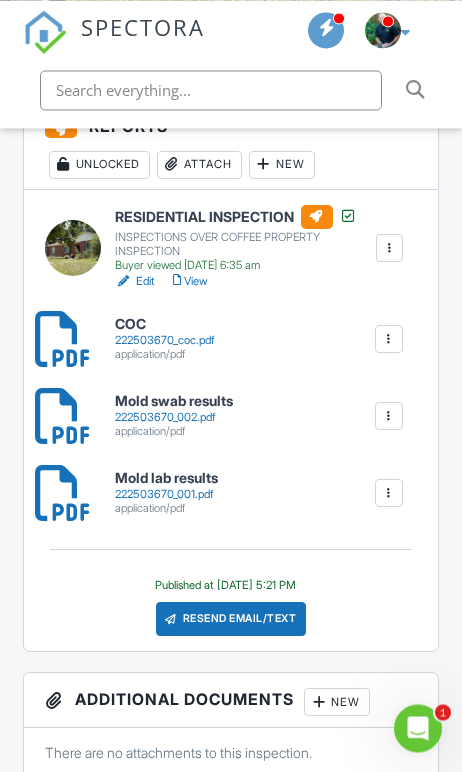 click on "Resend Email/Text" at bounding box center [231, 619] 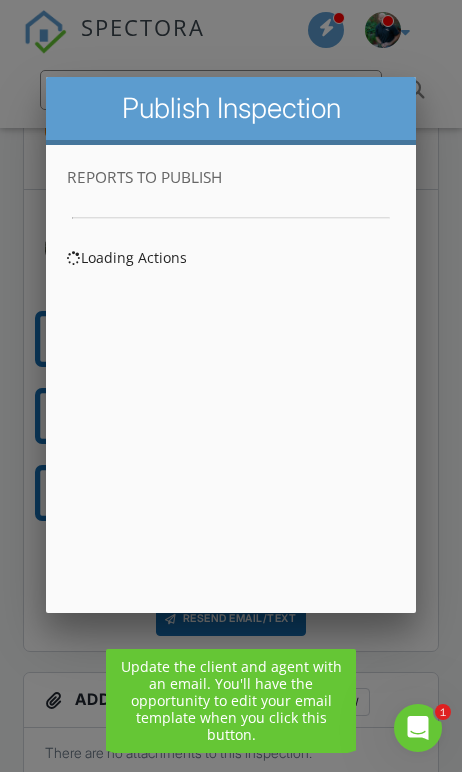 scroll, scrollTop: 0, scrollLeft: 0, axis: both 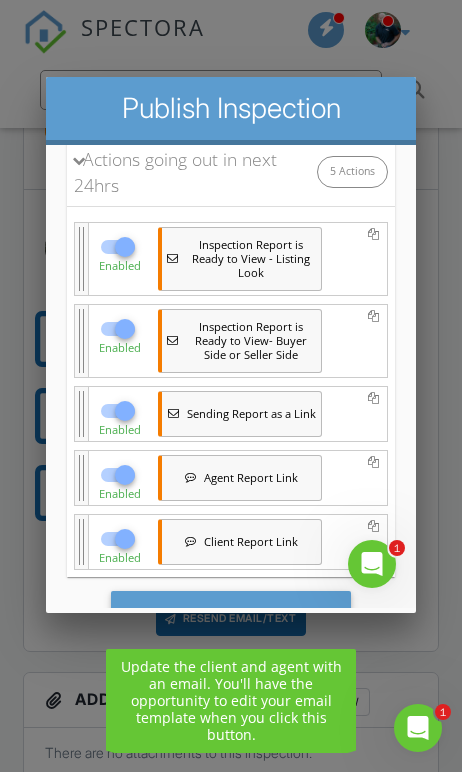 click on "Save & Publish" at bounding box center (231, 618) 